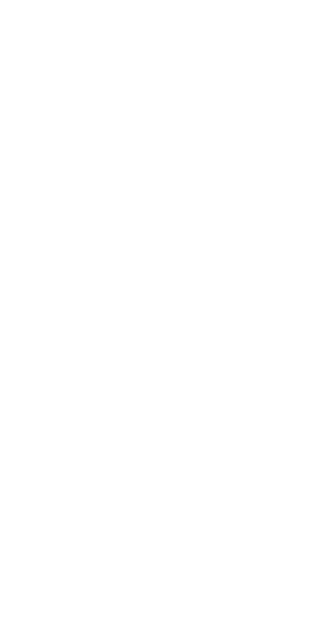 scroll, scrollTop: 0, scrollLeft: 0, axis: both 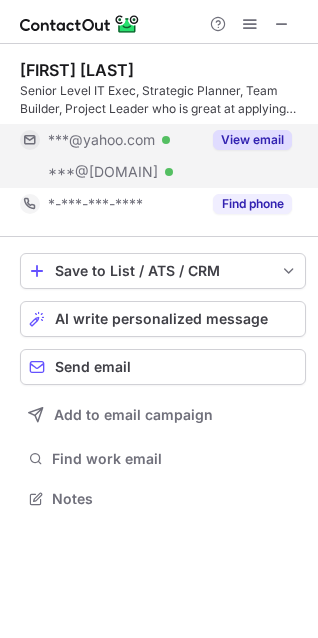 click on "View email" at bounding box center (252, 140) 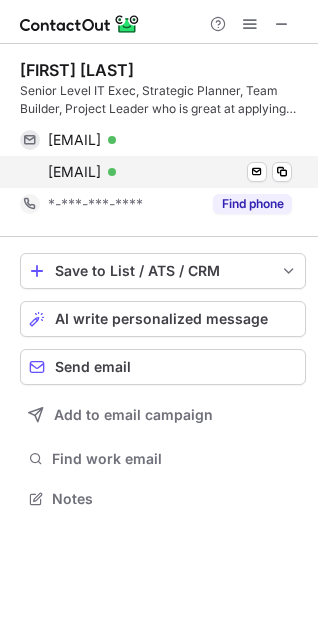 click on "todd@blackdogitsolutions.com Verified Send email Copy" at bounding box center (156, 172) 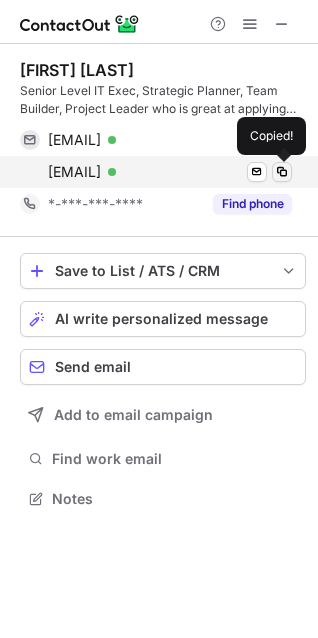 click at bounding box center [282, 172] 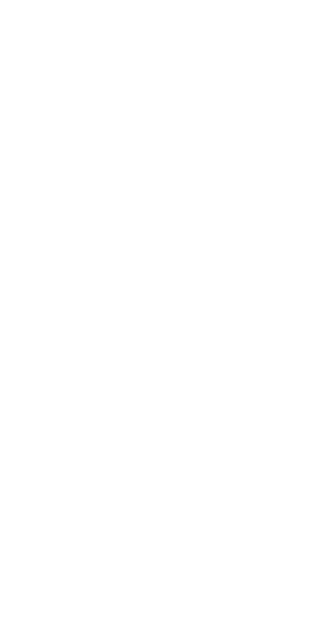scroll, scrollTop: 0, scrollLeft: 0, axis: both 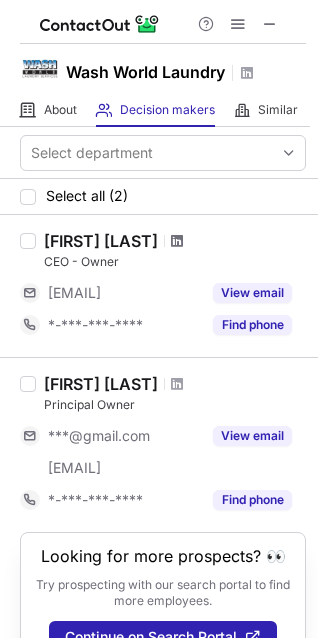 click at bounding box center [177, 241] 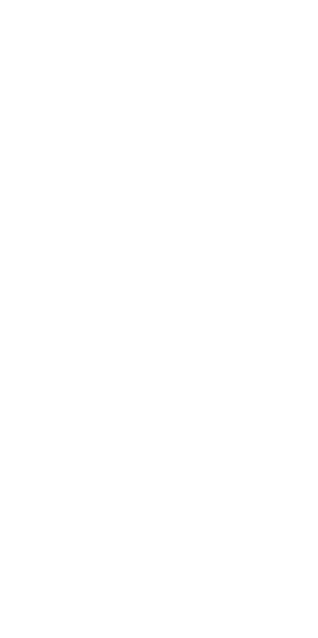 scroll, scrollTop: 0, scrollLeft: 0, axis: both 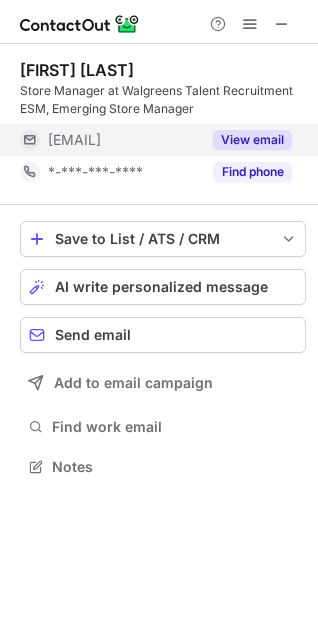 click on "View email" at bounding box center (252, 140) 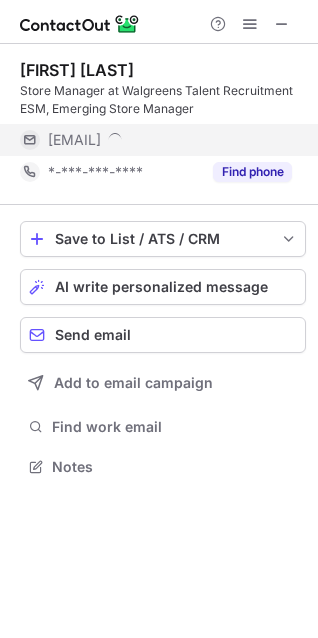 scroll, scrollTop: 10, scrollLeft: 10, axis: both 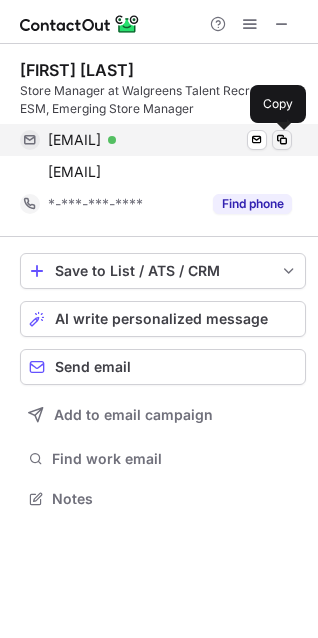 click at bounding box center (282, 140) 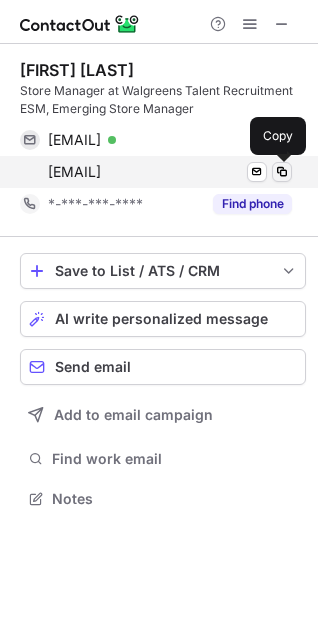 type 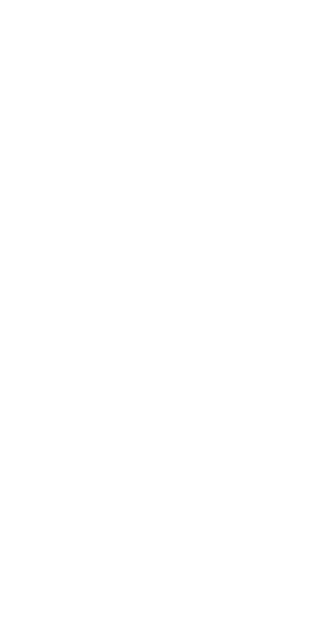 scroll, scrollTop: 0, scrollLeft: 0, axis: both 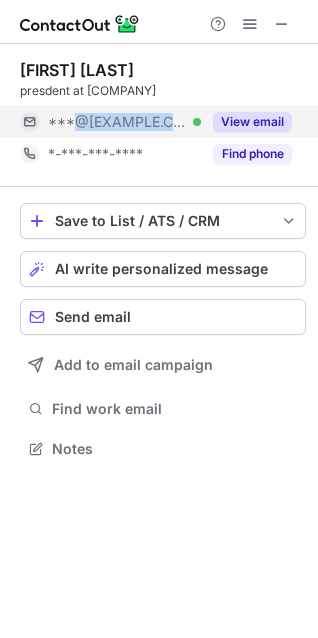 copy on "@[EXAMPLE.COM]" 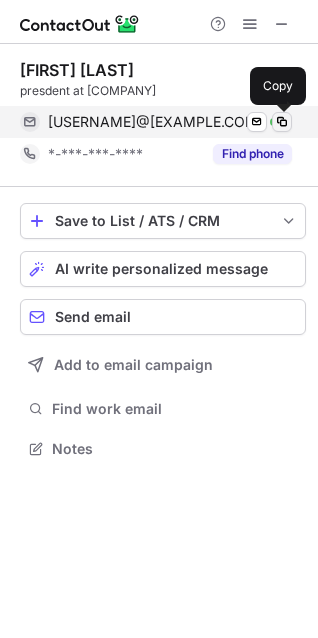 click at bounding box center (282, 122) 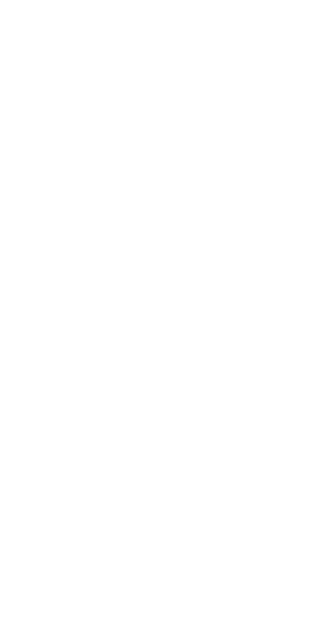 scroll, scrollTop: 0, scrollLeft: 0, axis: both 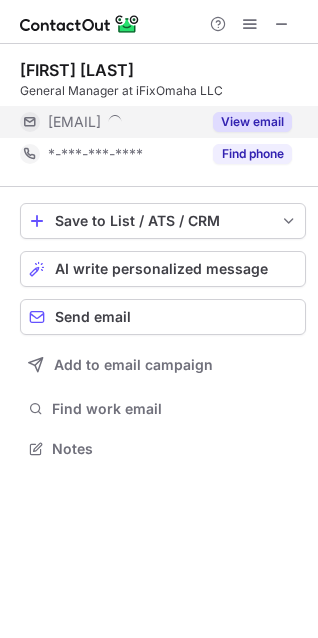 click on "View email" at bounding box center (252, 122) 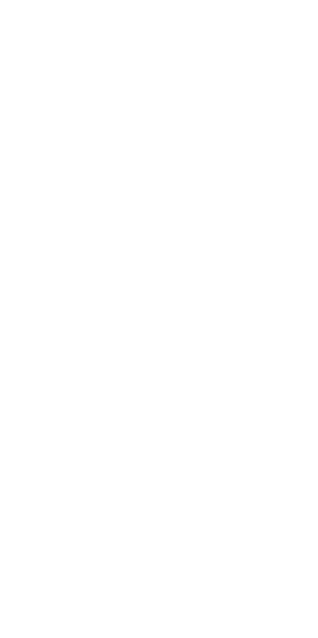 scroll, scrollTop: 0, scrollLeft: 0, axis: both 